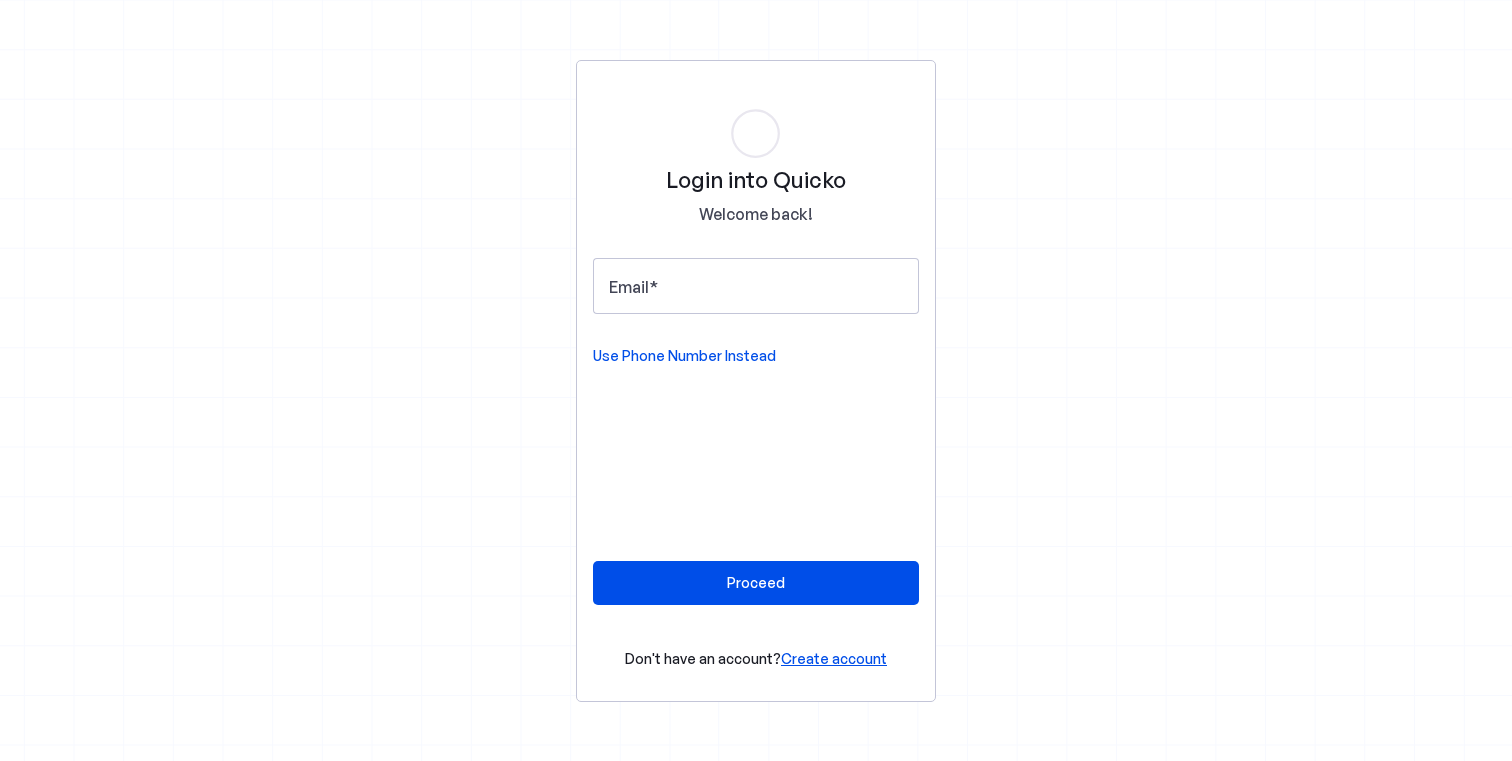 scroll, scrollTop: 0, scrollLeft: 0, axis: both 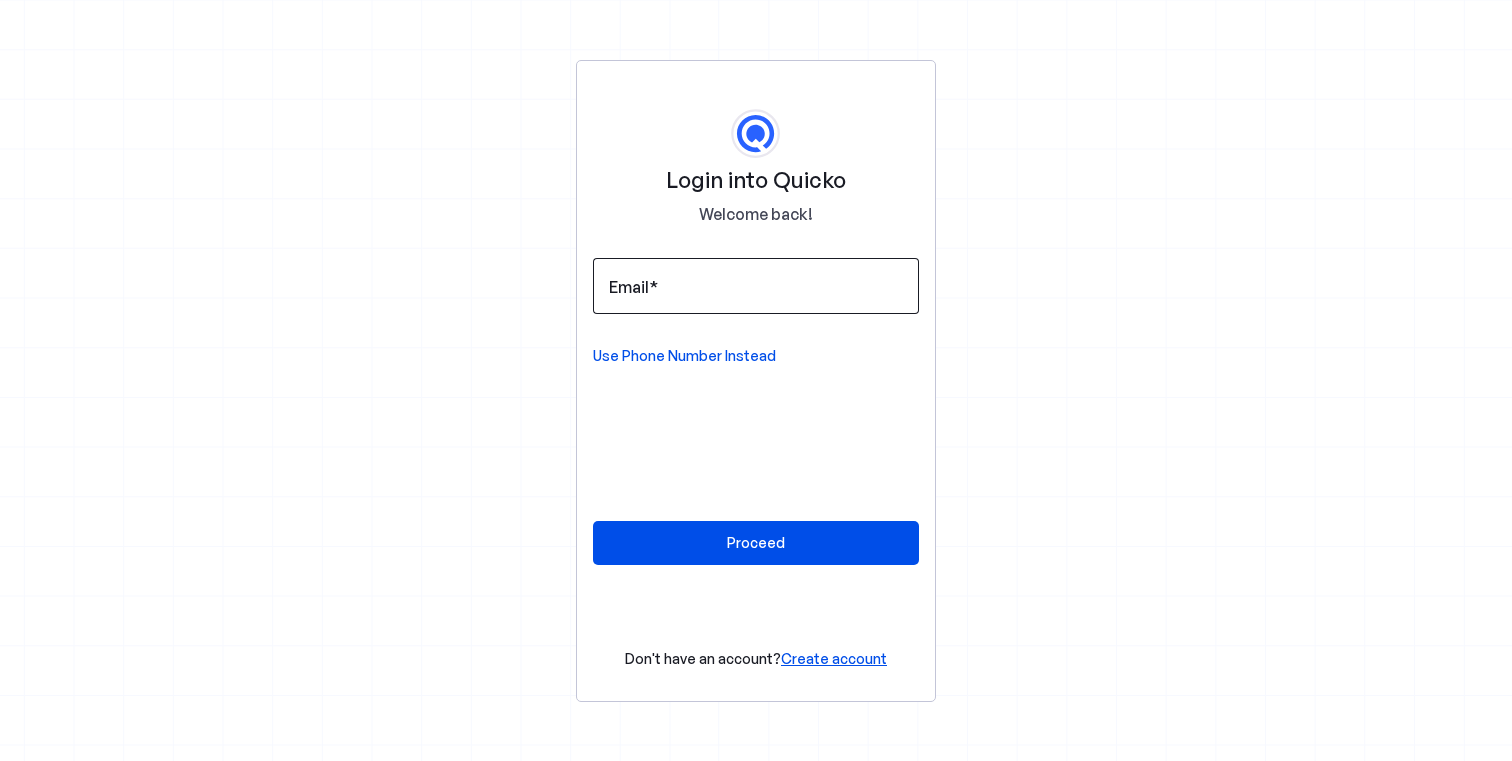 click on "Email" at bounding box center (756, 286) 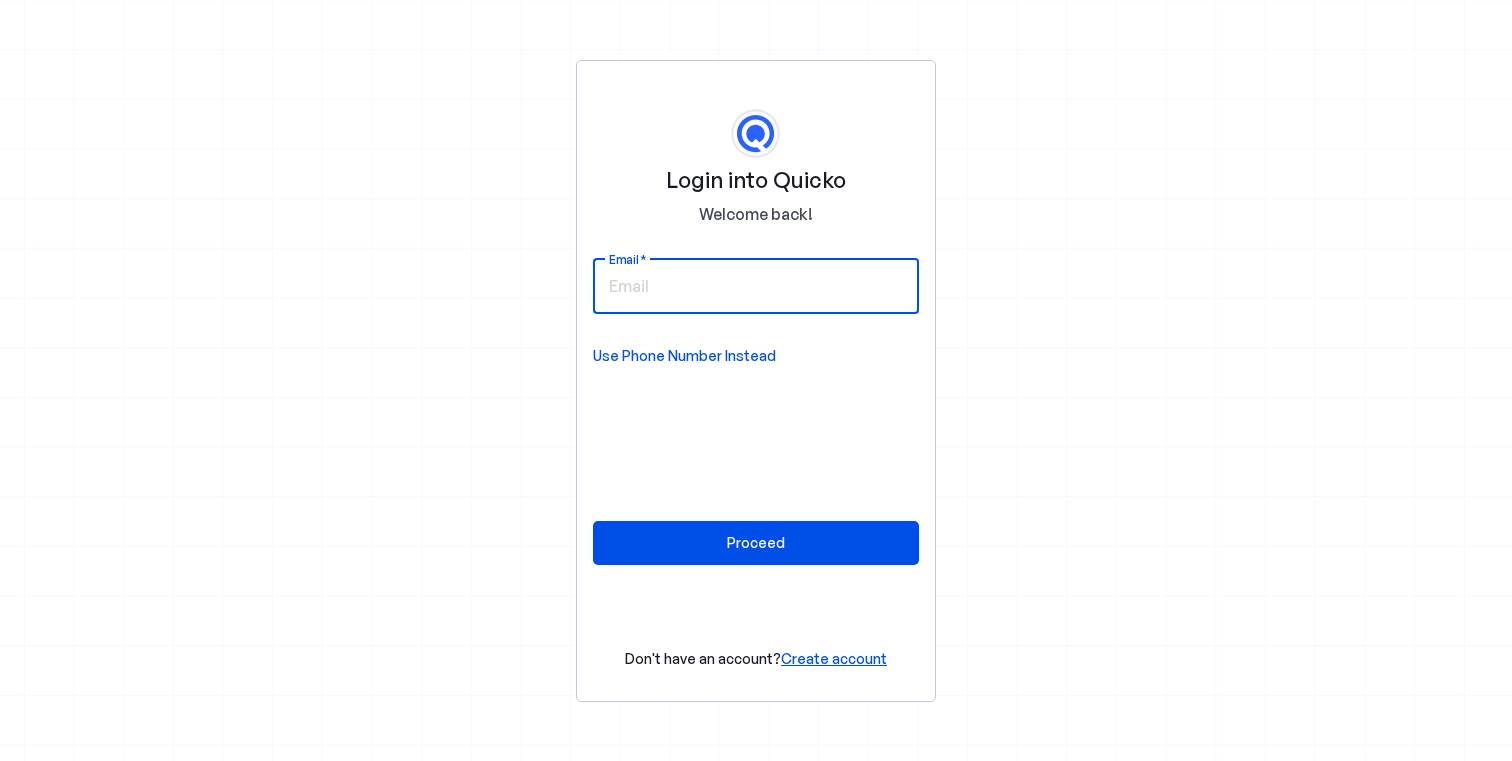 type on "amarendra.bhaskar@gmail.com" 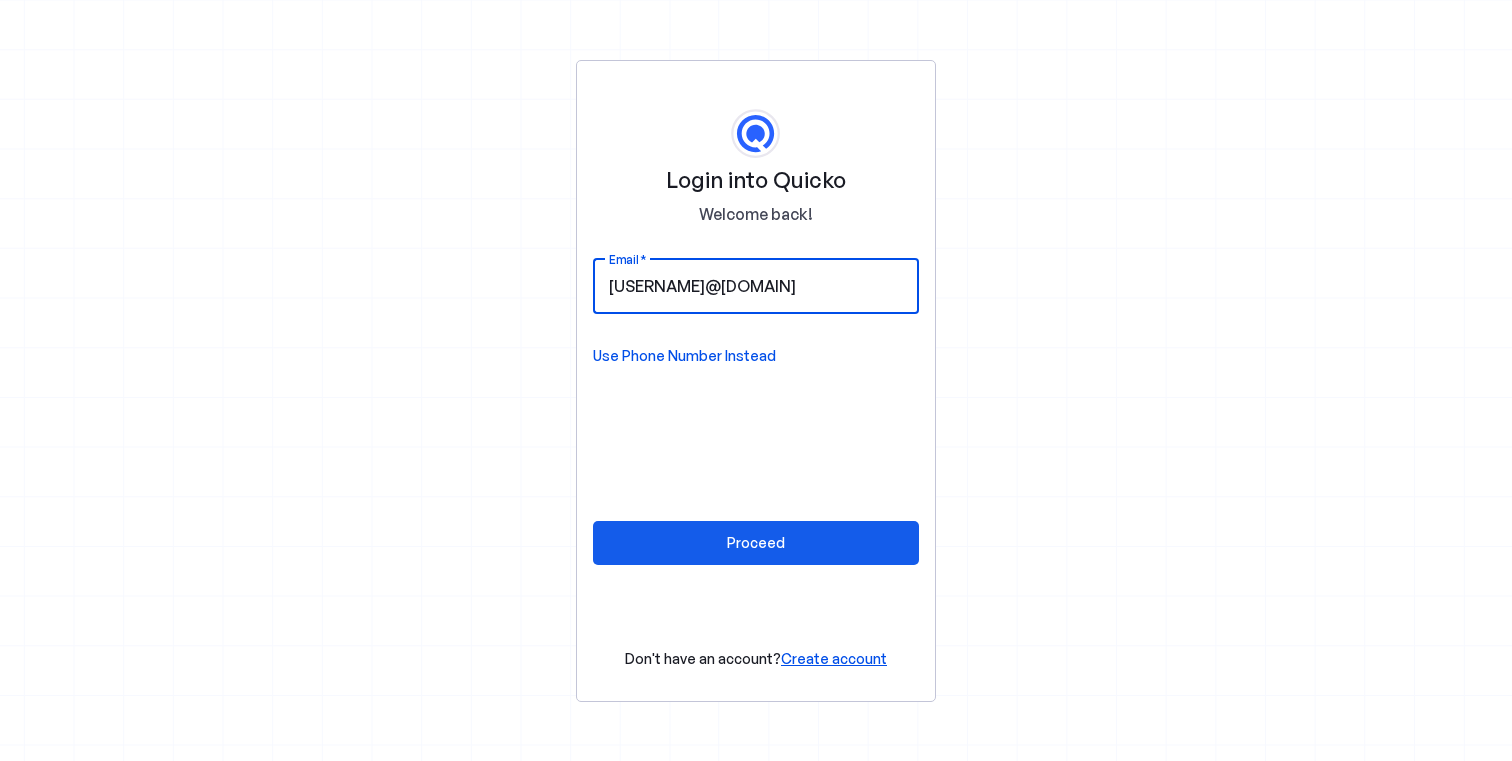 click at bounding box center [756, 543] 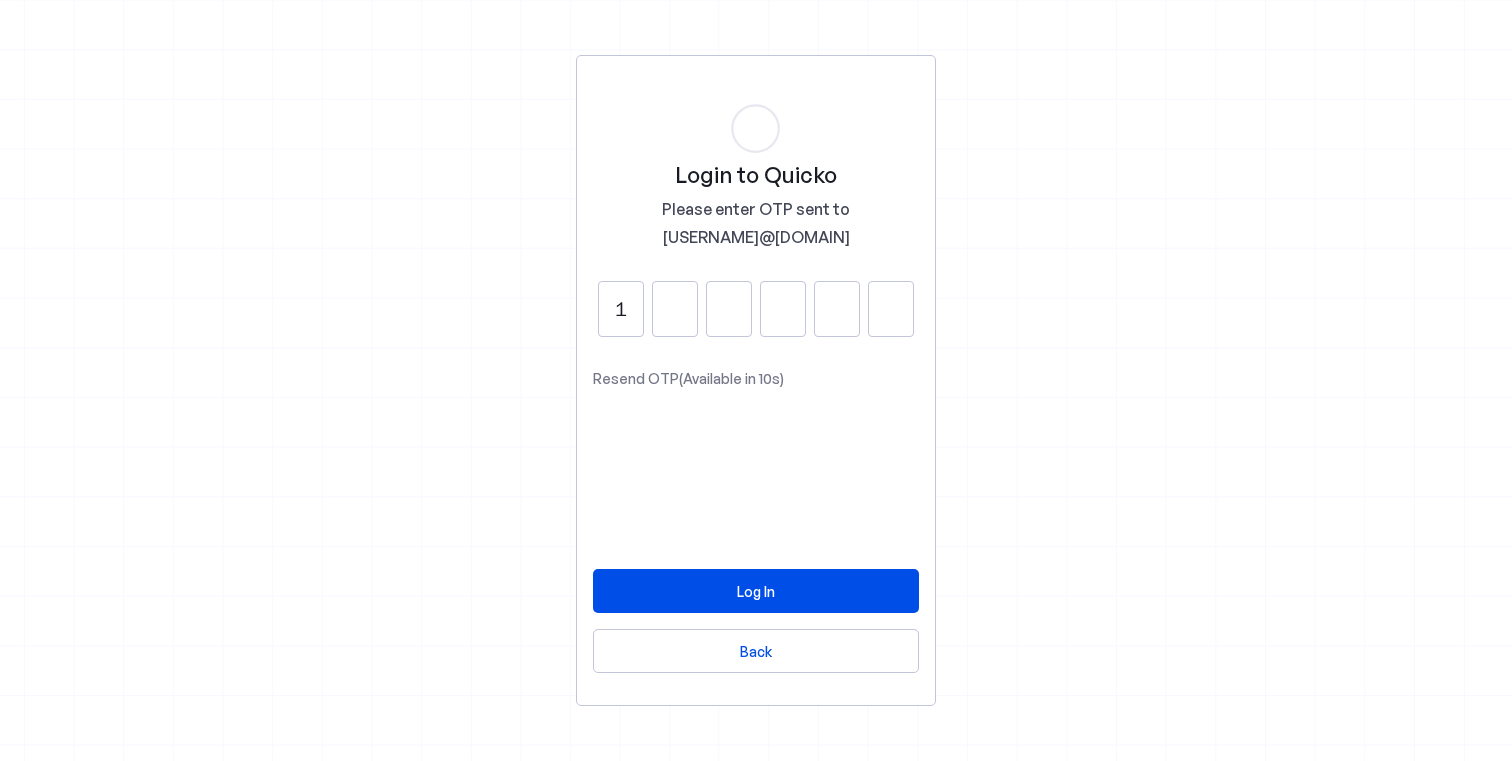 type on "1" 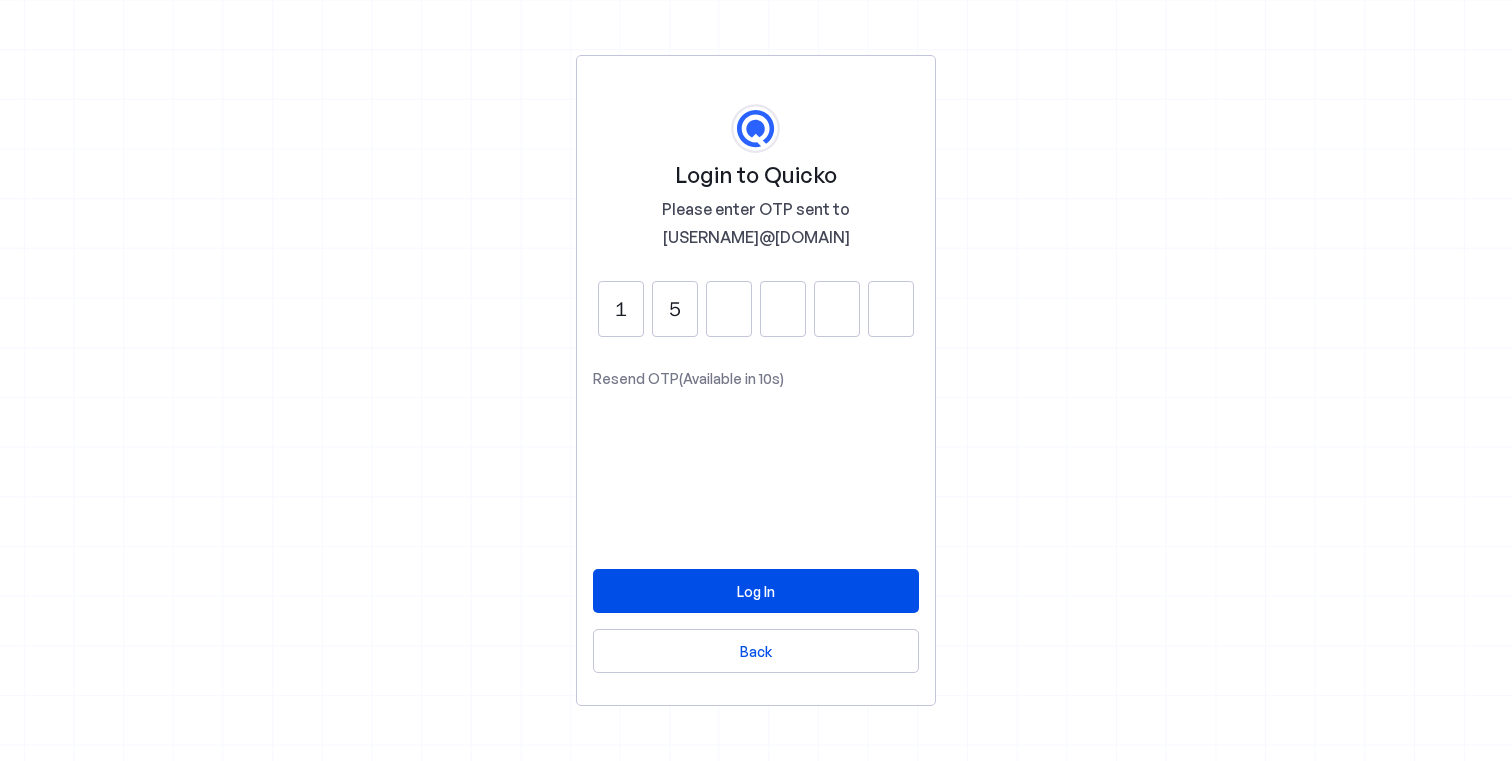 type on "5" 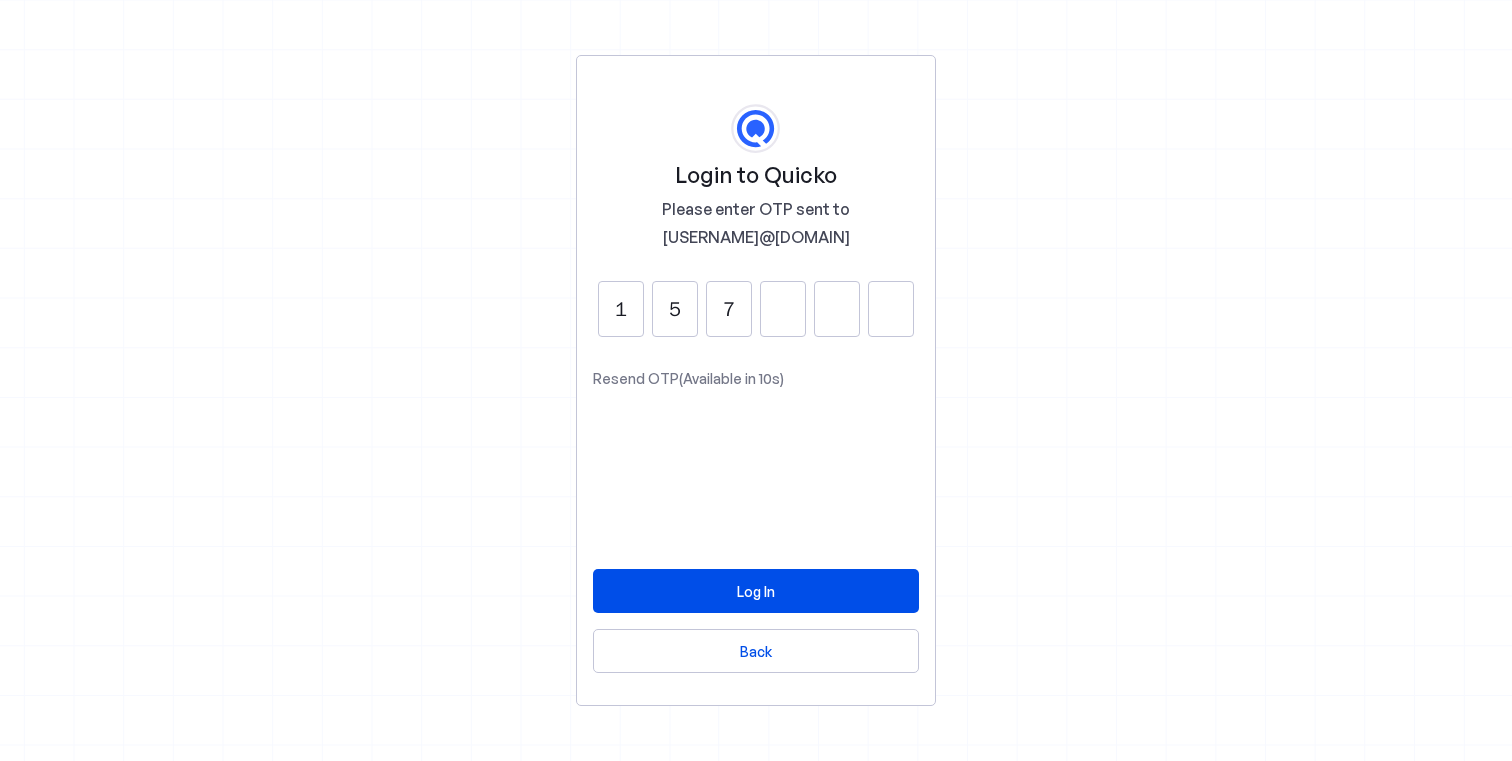 type on "7" 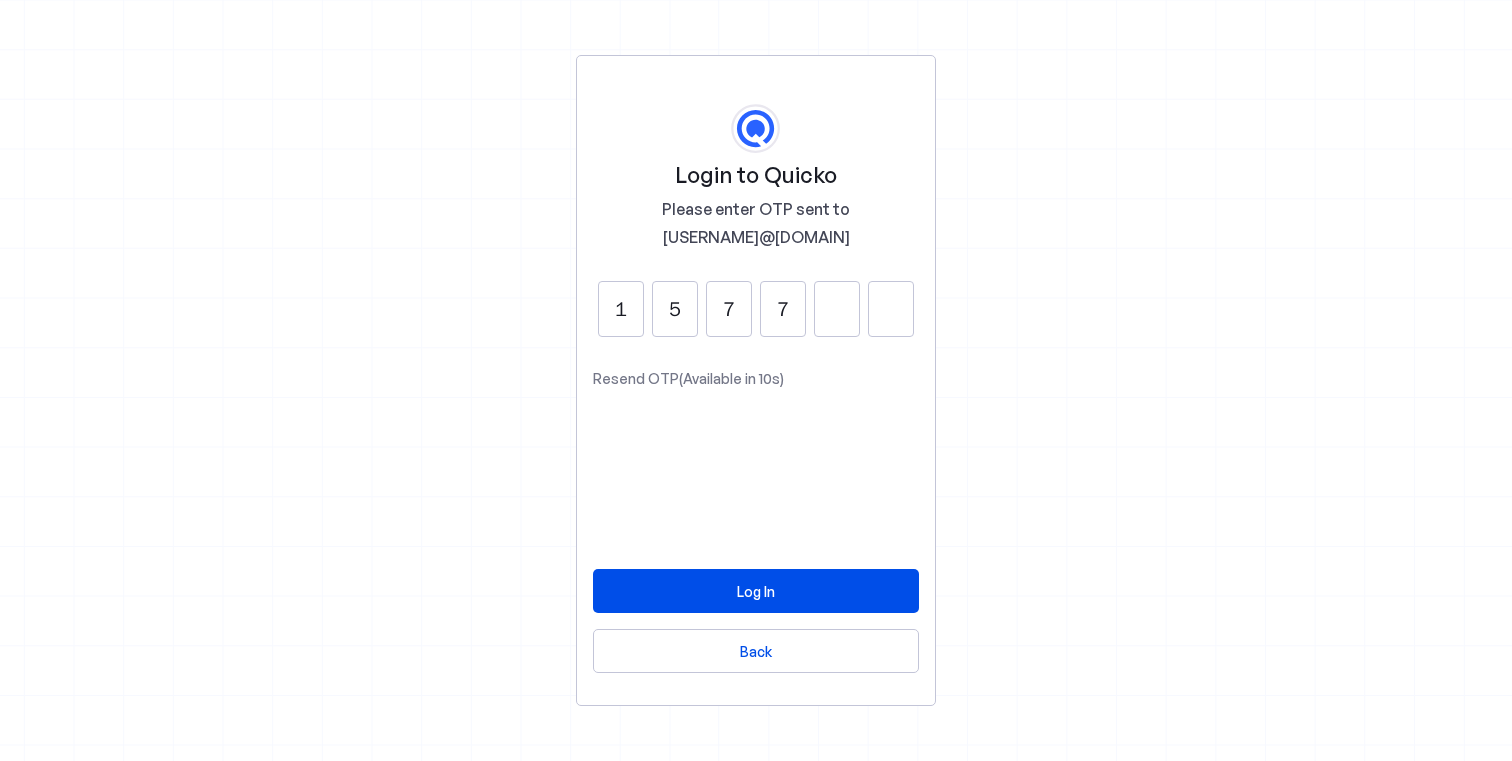 type on "7" 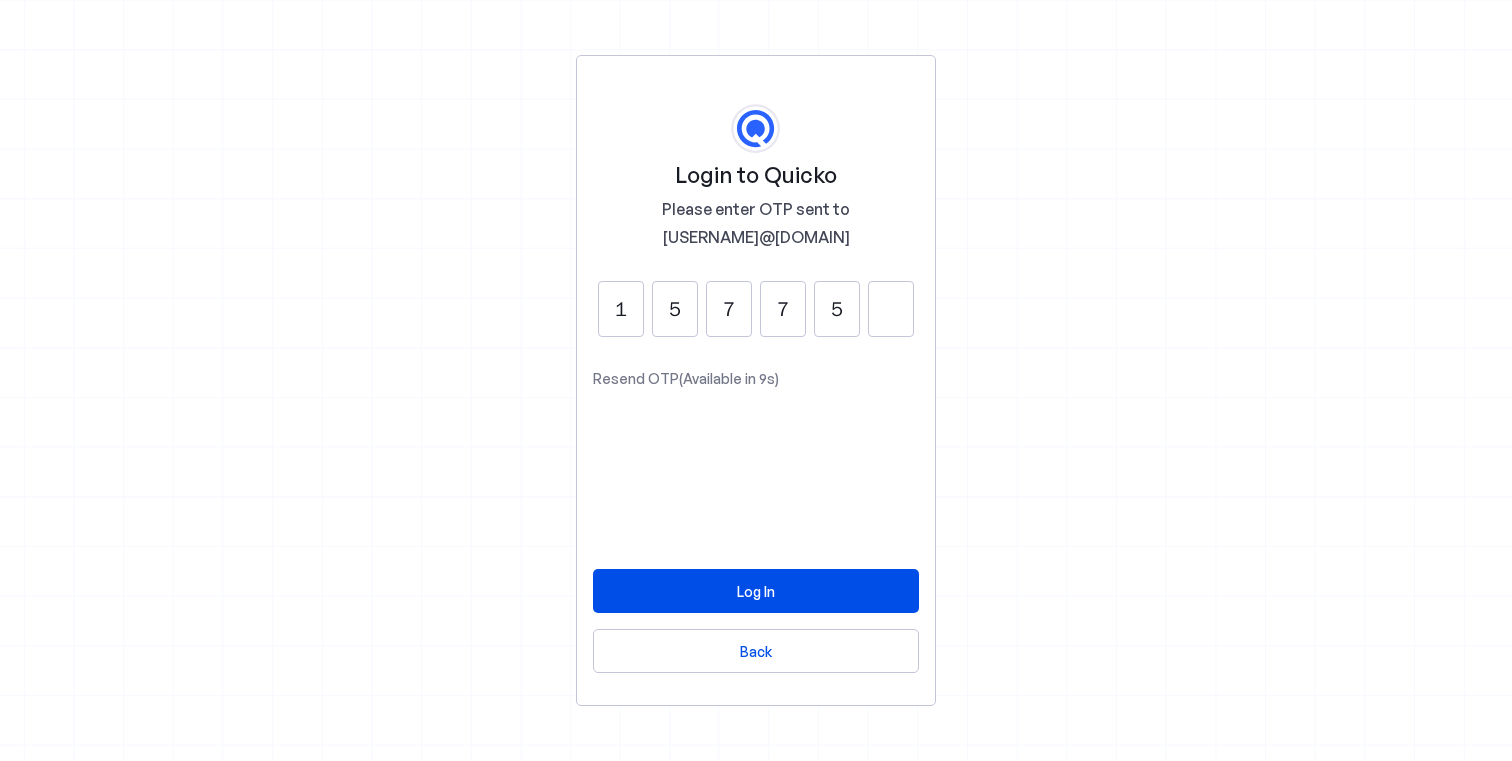 type on "5" 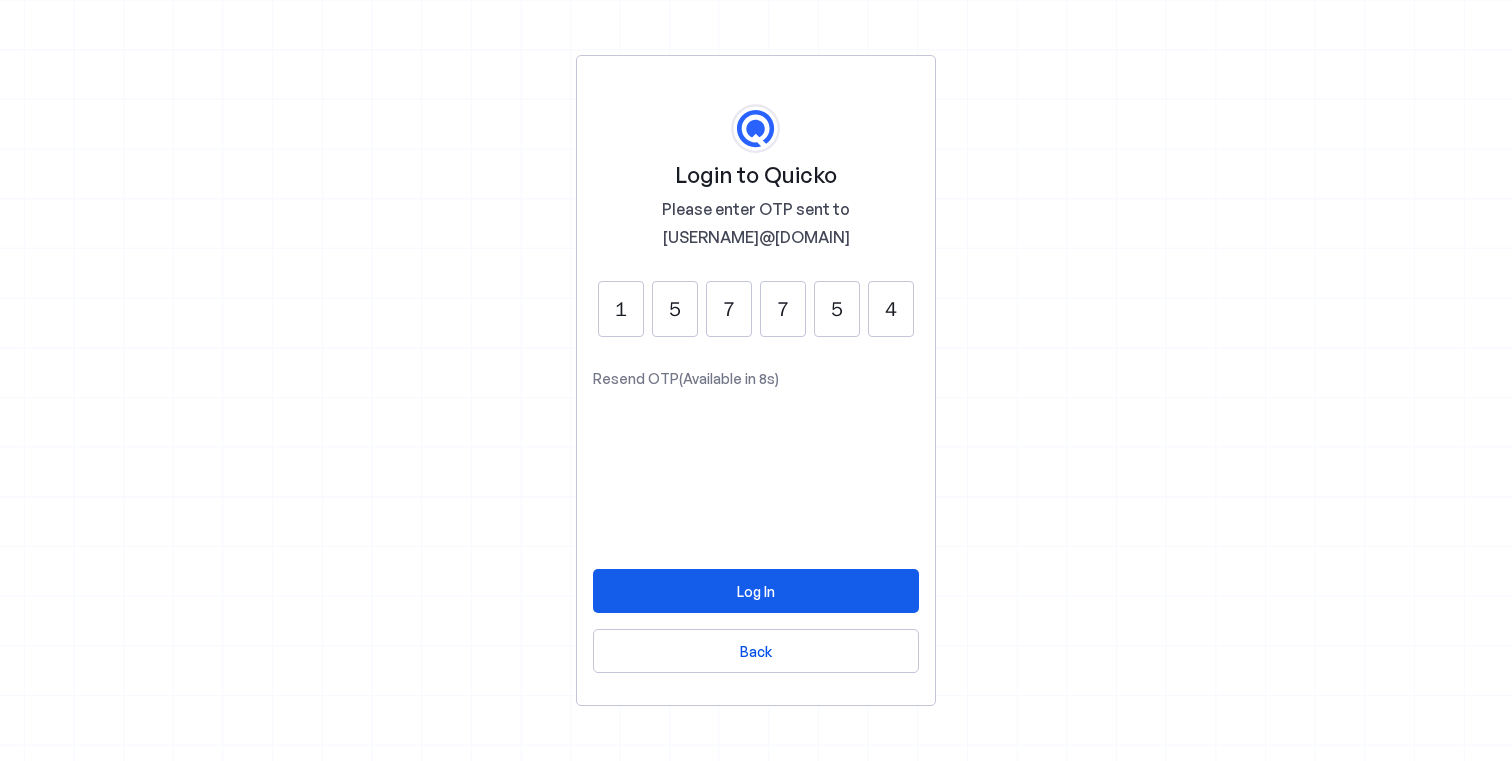 type on "4" 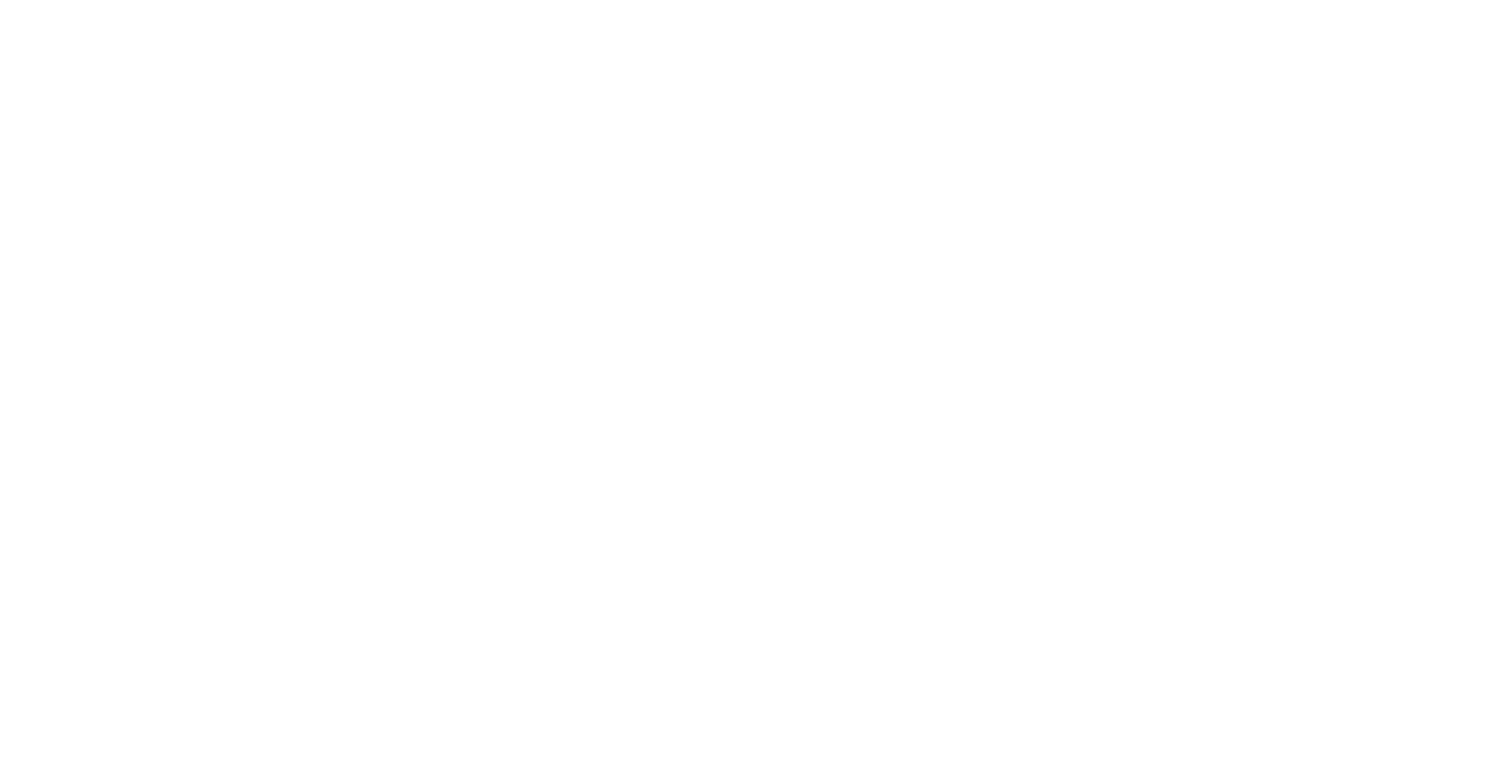 scroll, scrollTop: 0, scrollLeft: 0, axis: both 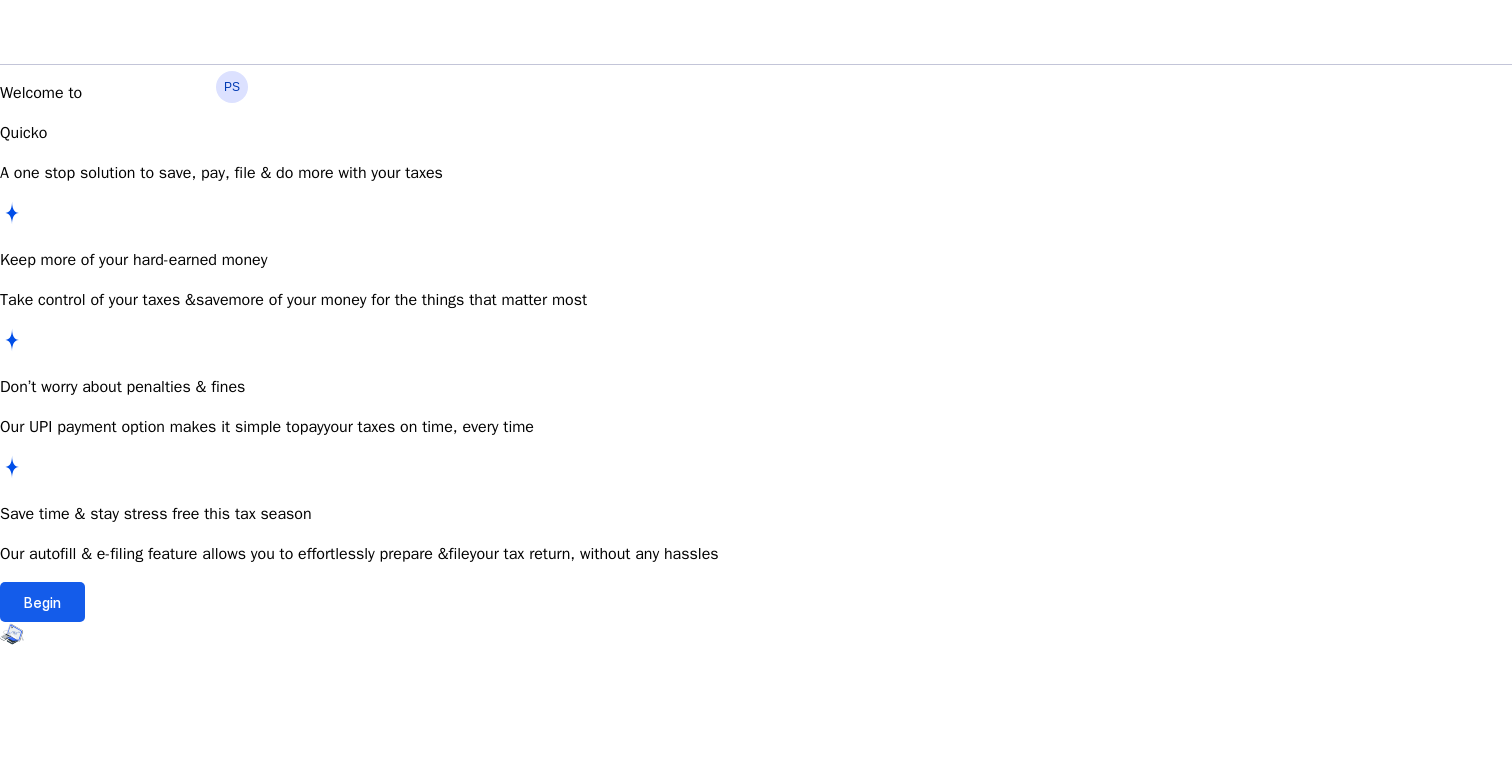 click at bounding box center [42, 602] 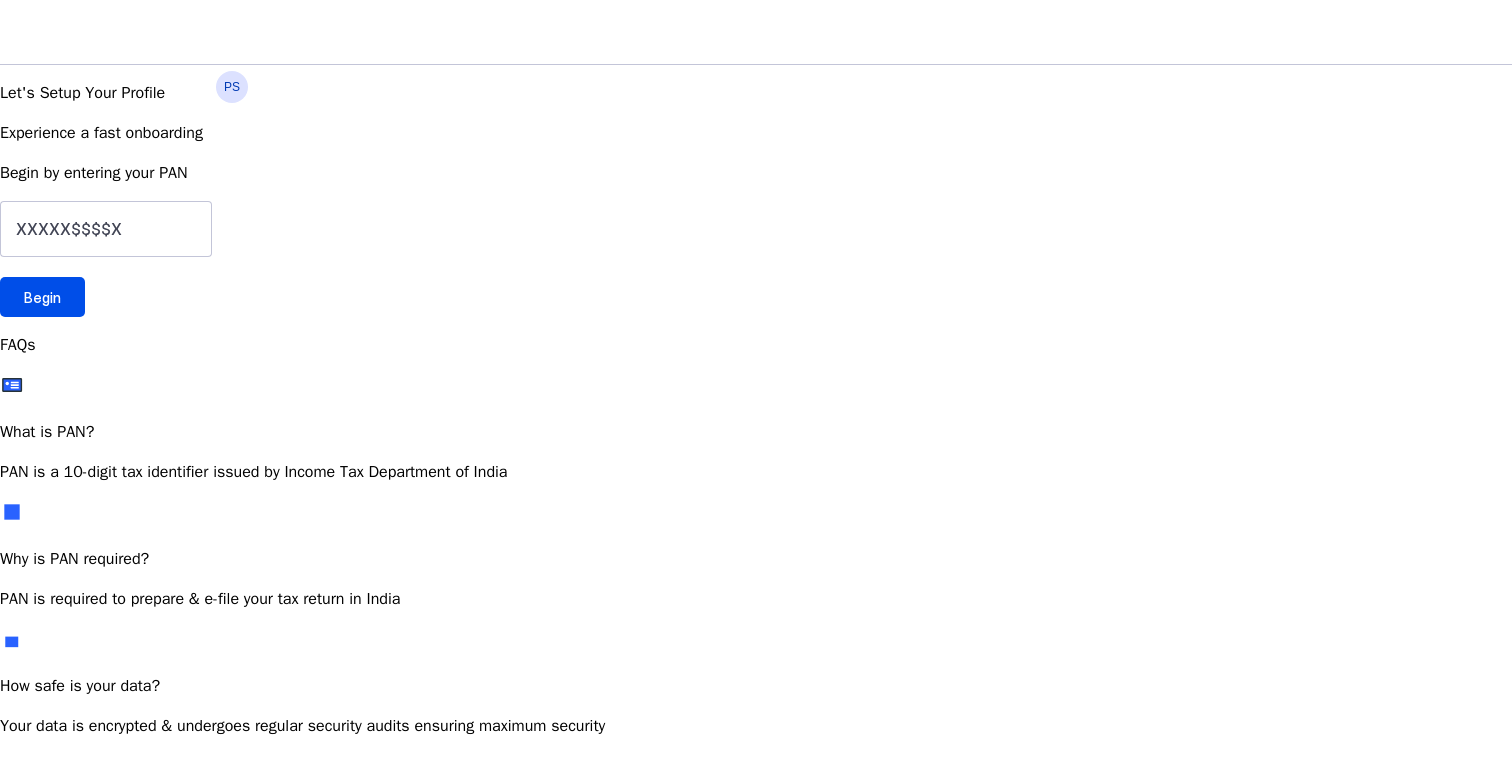 click on "Let's Setup Your Profile Experience a fast onboarding Begin by entering your PAN Begin" at bounding box center (756, 199) 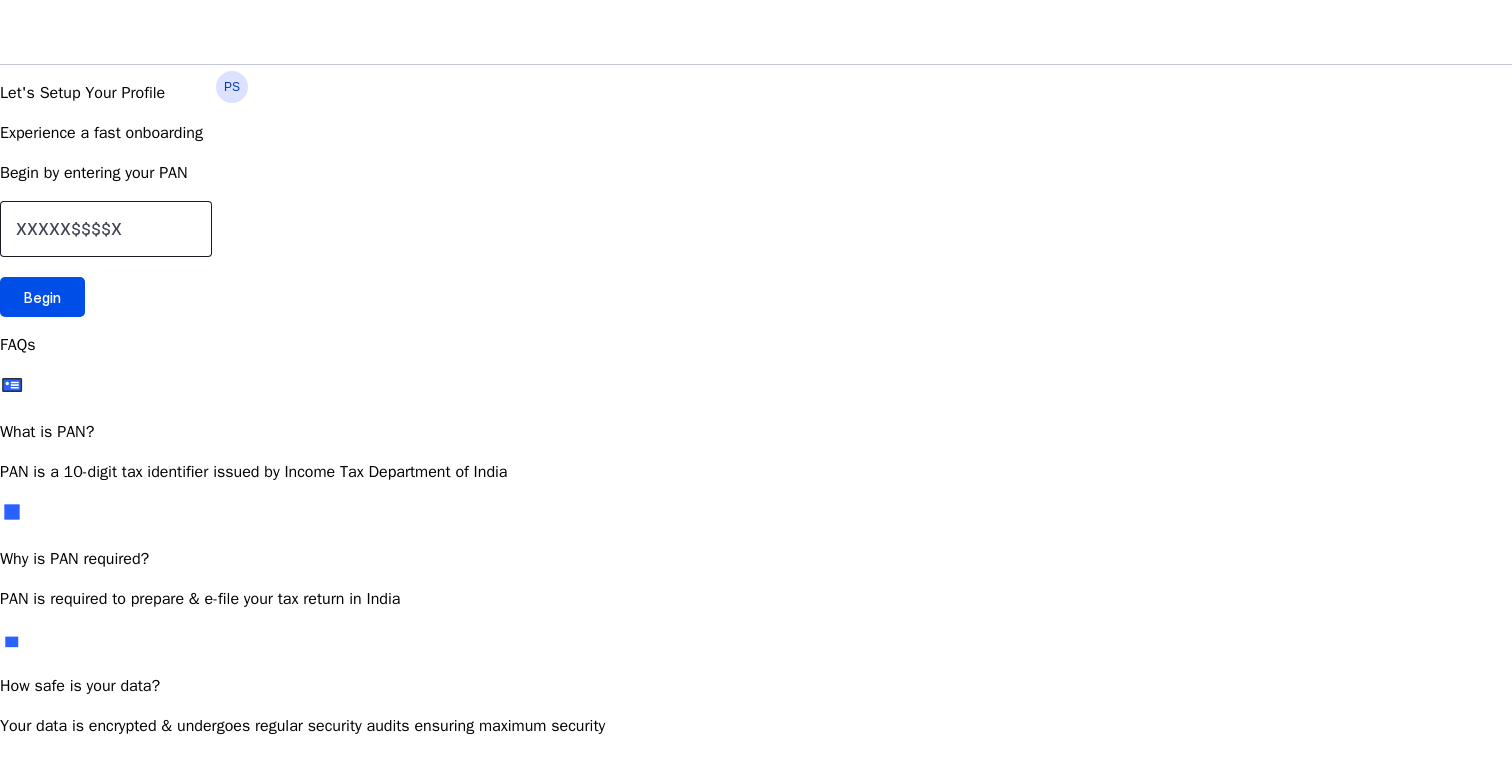 click at bounding box center (106, 229) 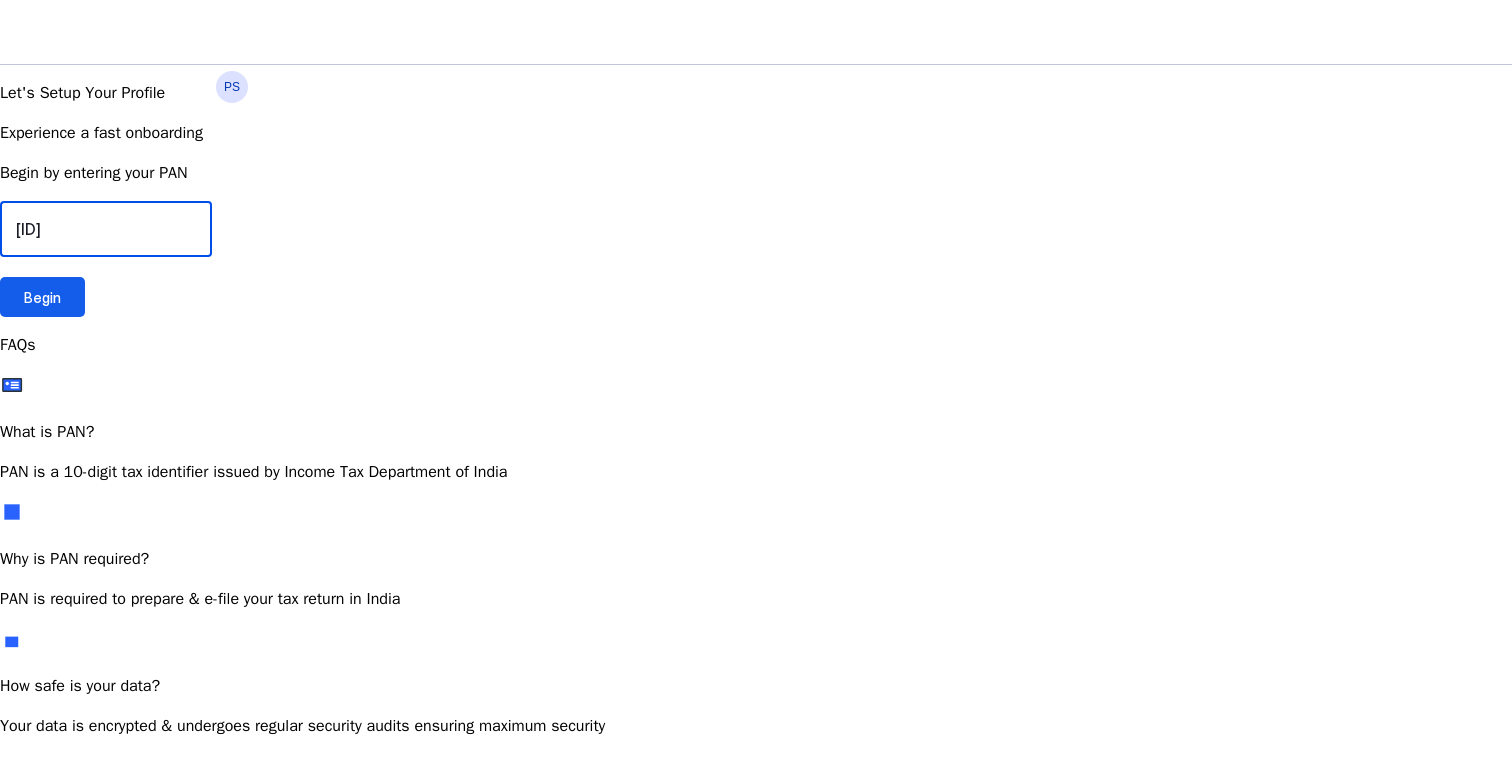 type on "[ID]" 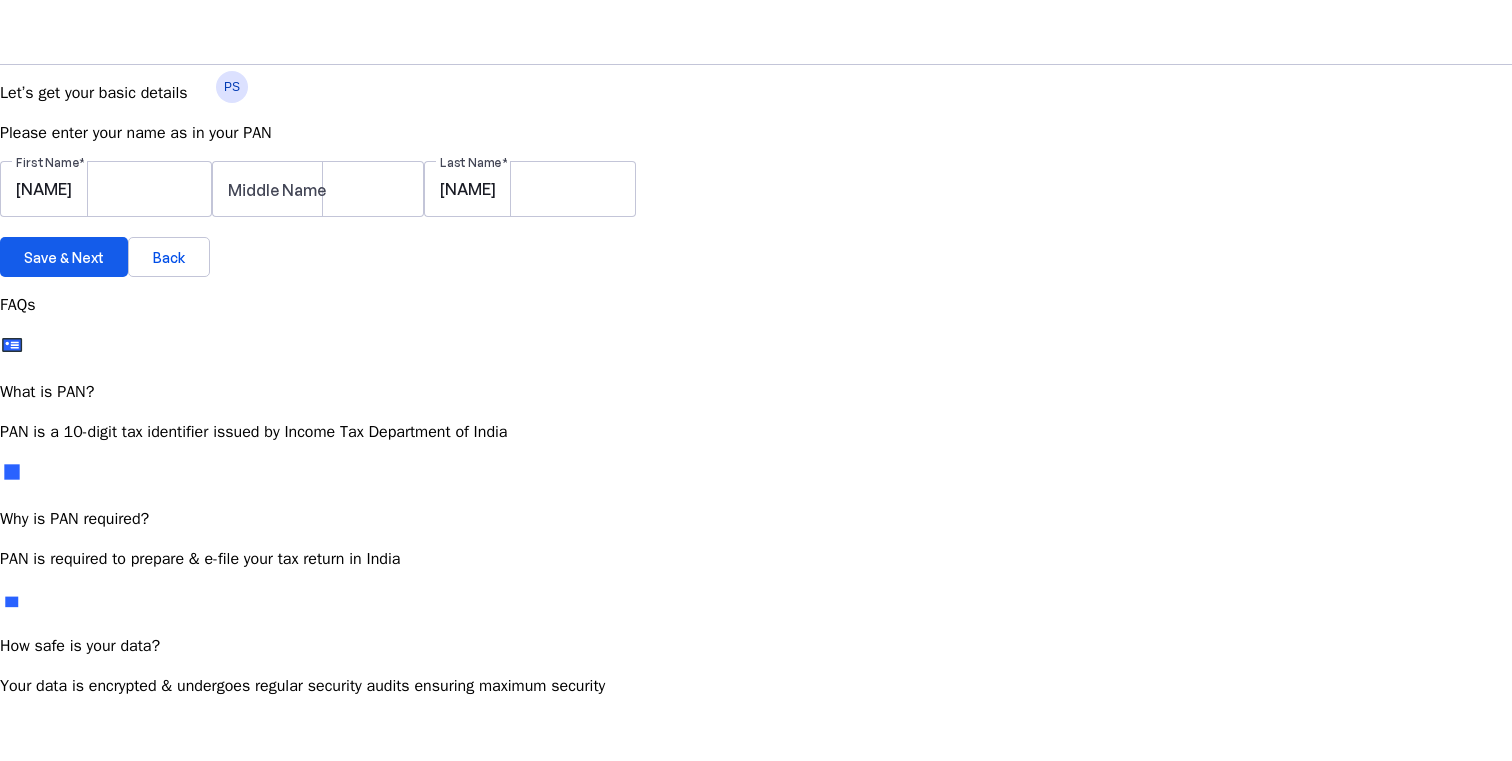 click on "Save & Next" at bounding box center [64, 257] 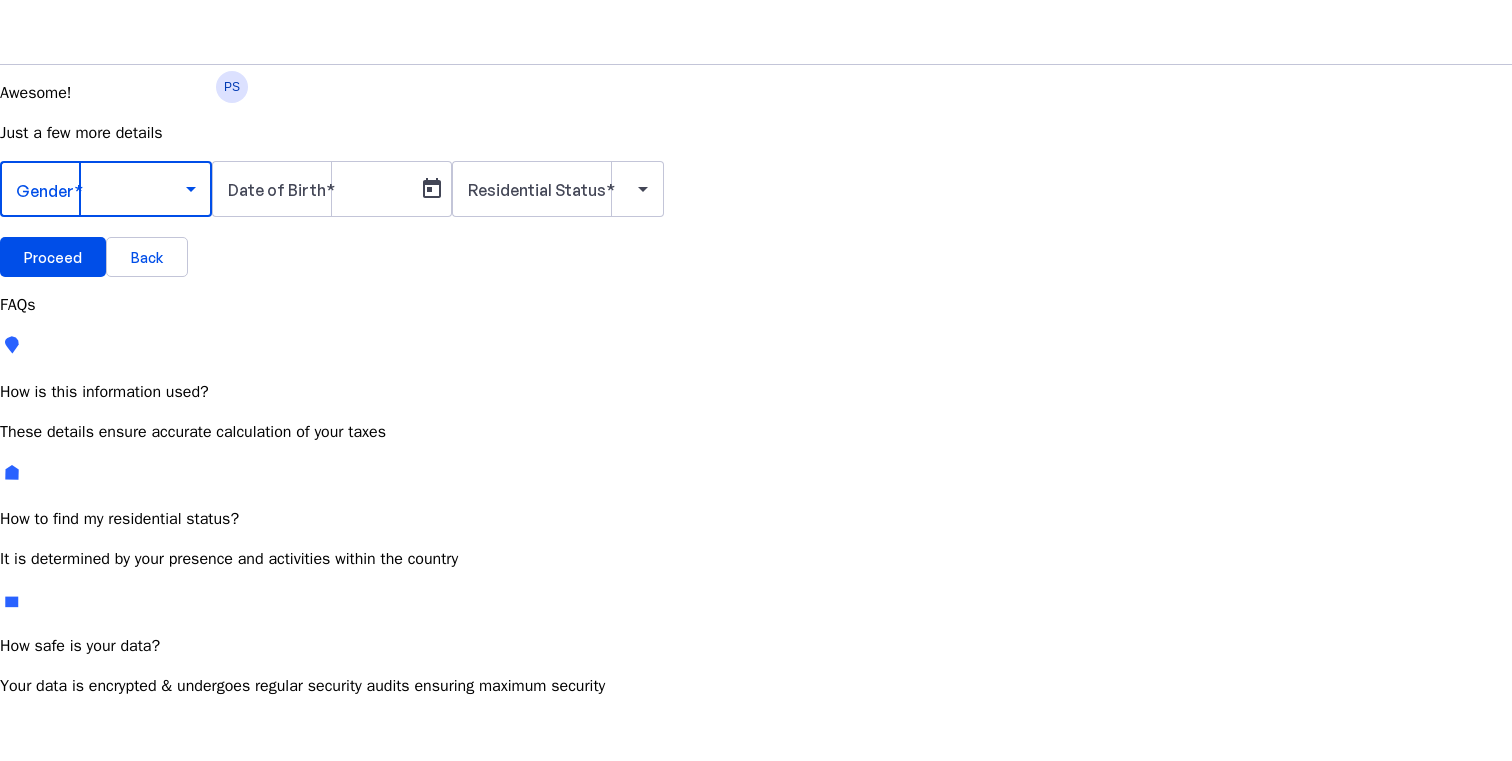 click at bounding box center (101, 189) 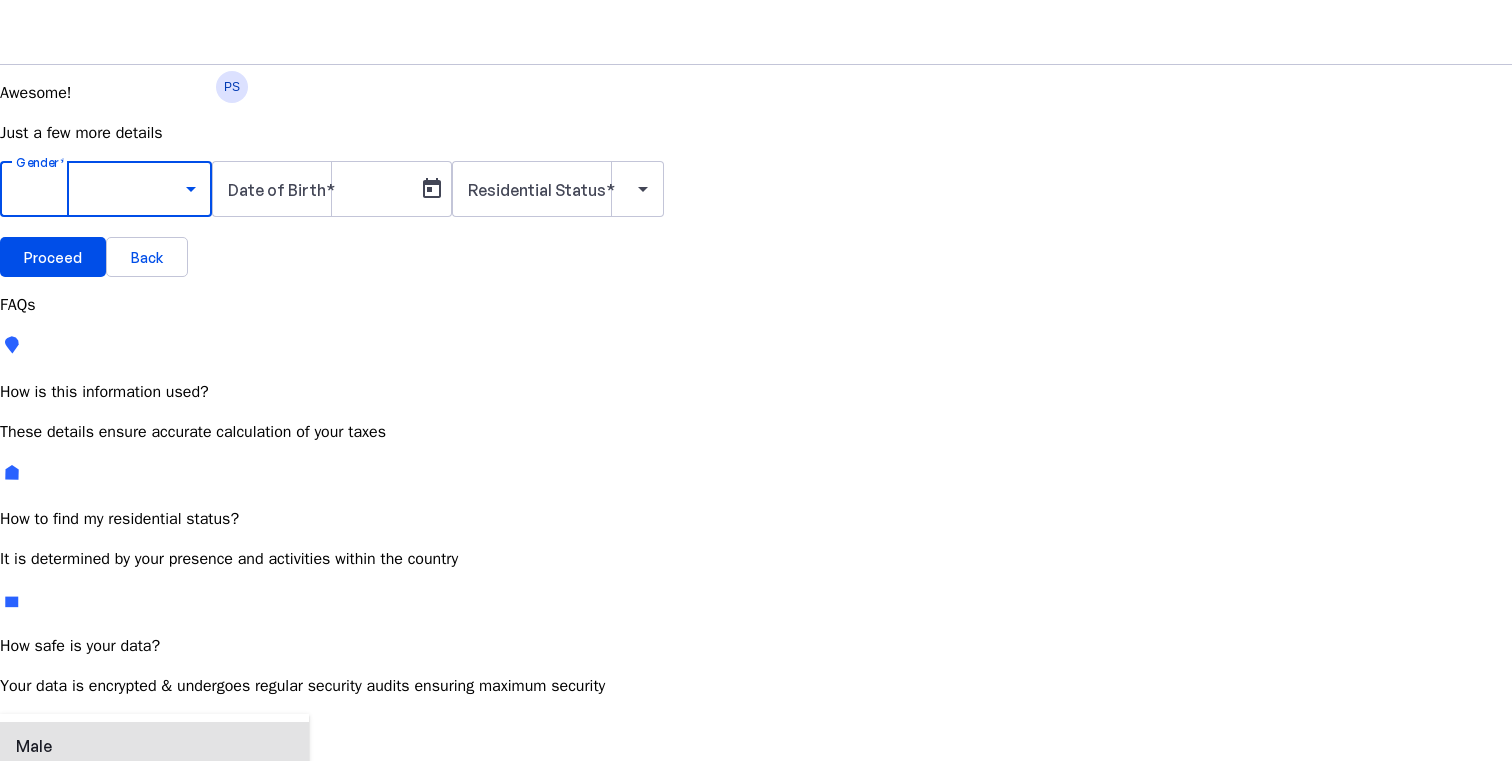 click on "Male" at bounding box center (154, 746) 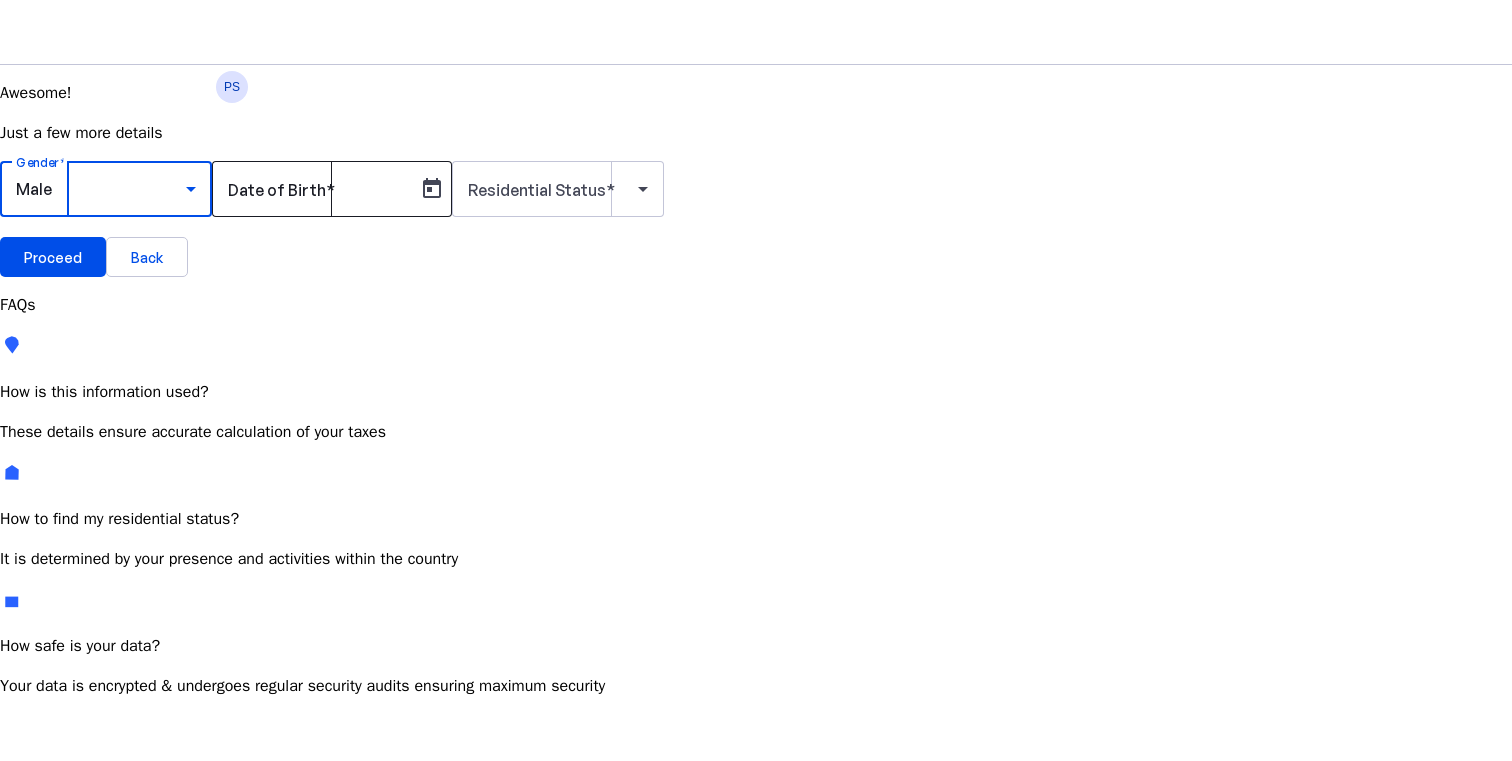 click on "Date of Birth" at bounding box center (318, 189) 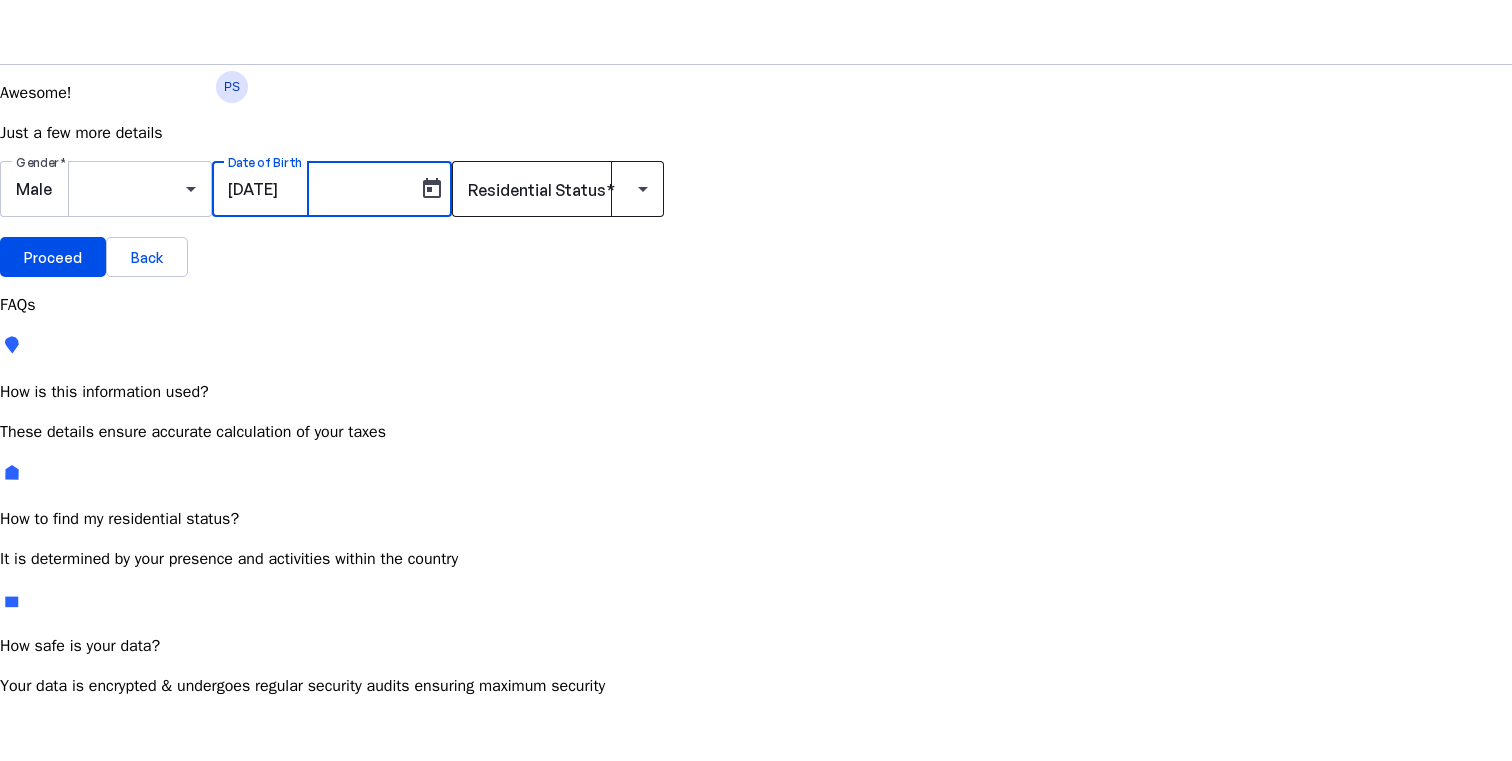 click on "Residential Status" at bounding box center [537, 190] 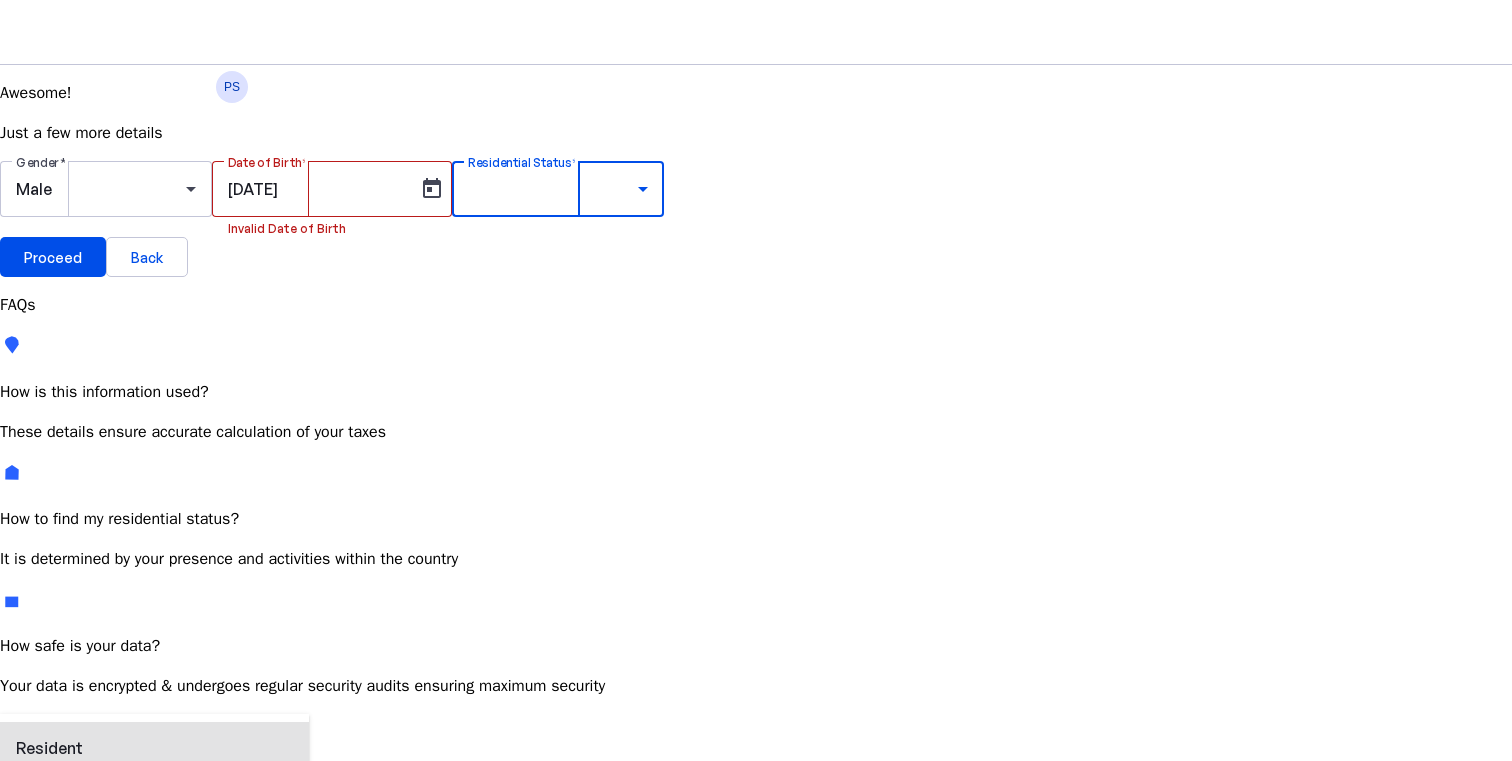 click on "Resident Most Common" at bounding box center (72, 766) 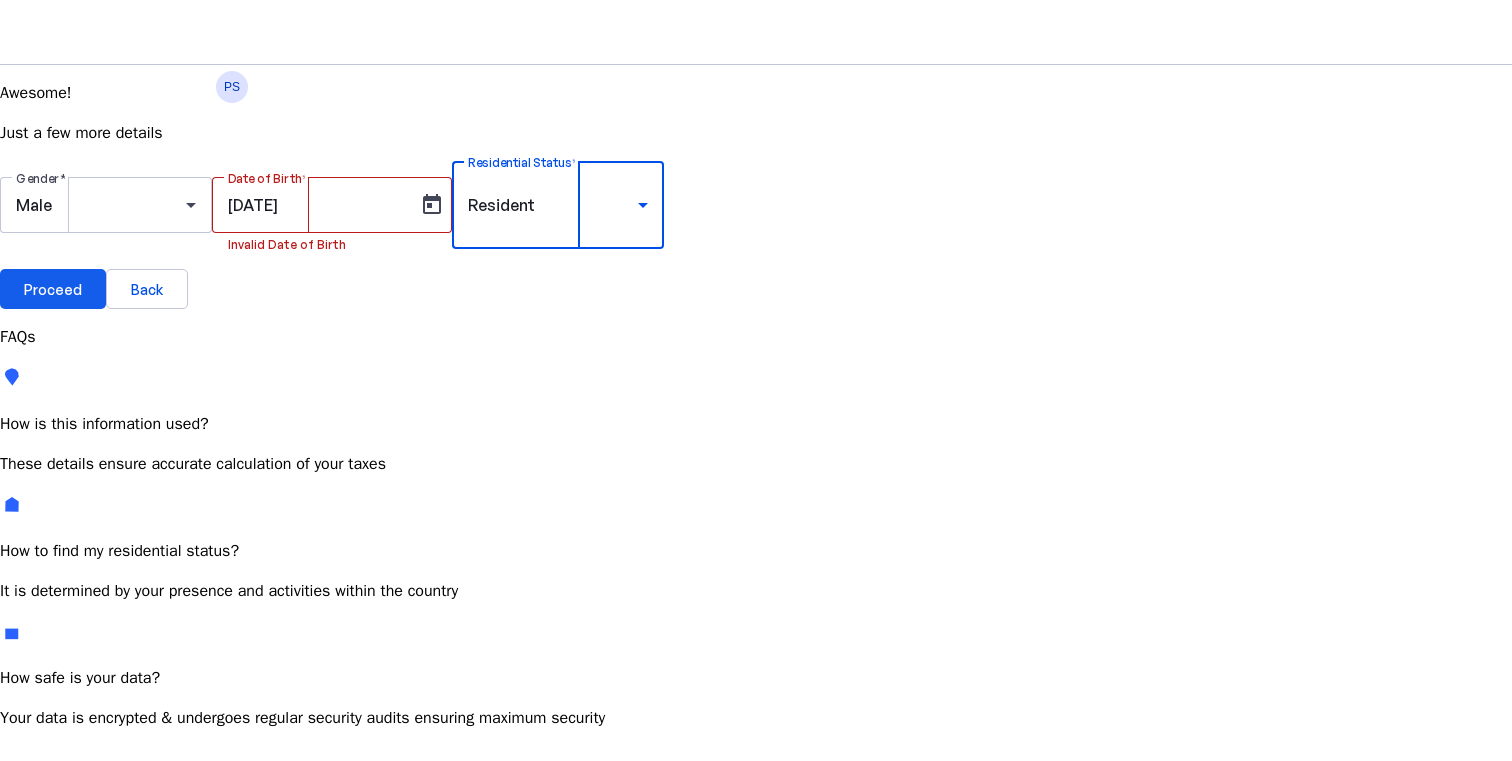 click at bounding box center [53, 289] 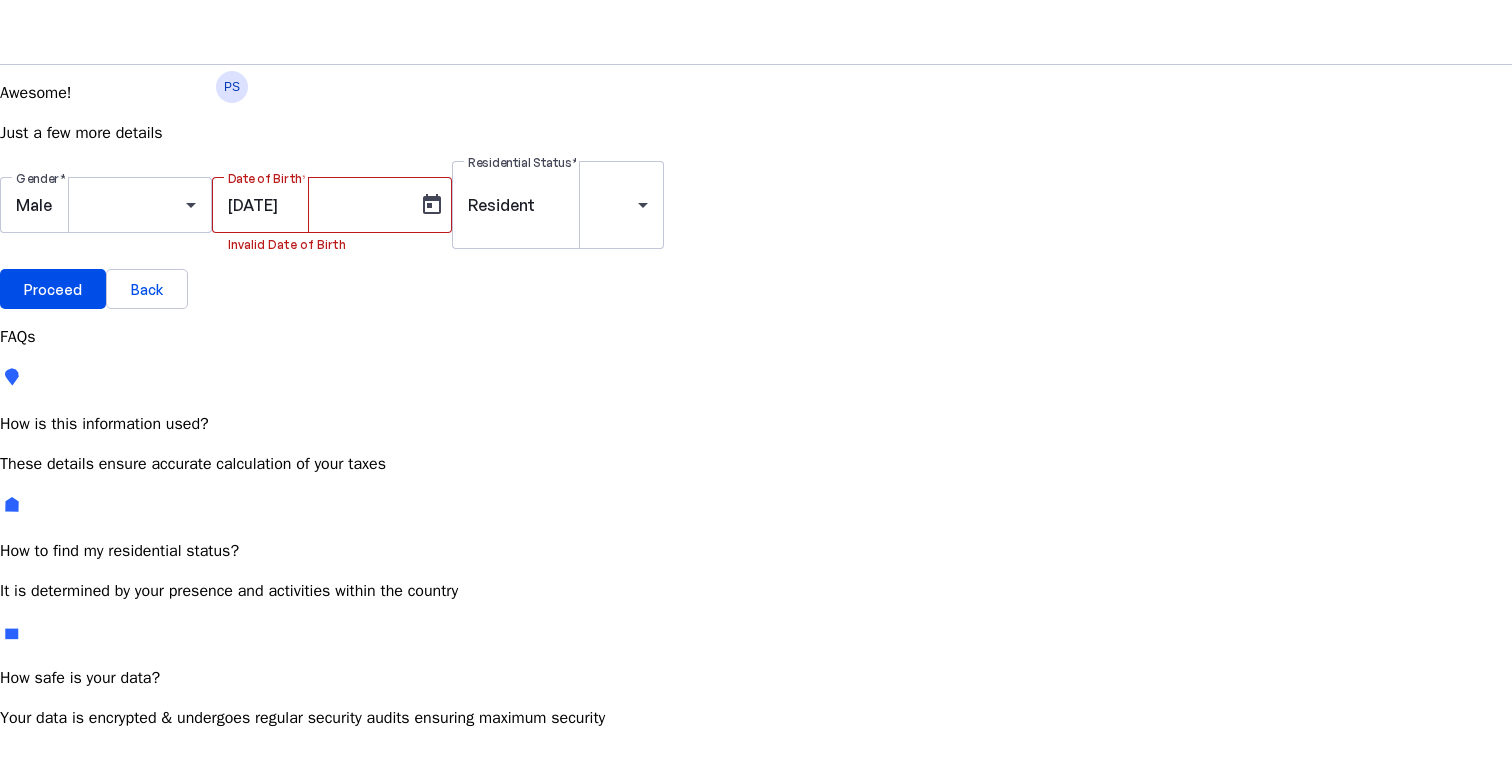 drag, startPoint x: 250, startPoint y: 397, endPoint x: 267, endPoint y: 438, distance: 44.38468 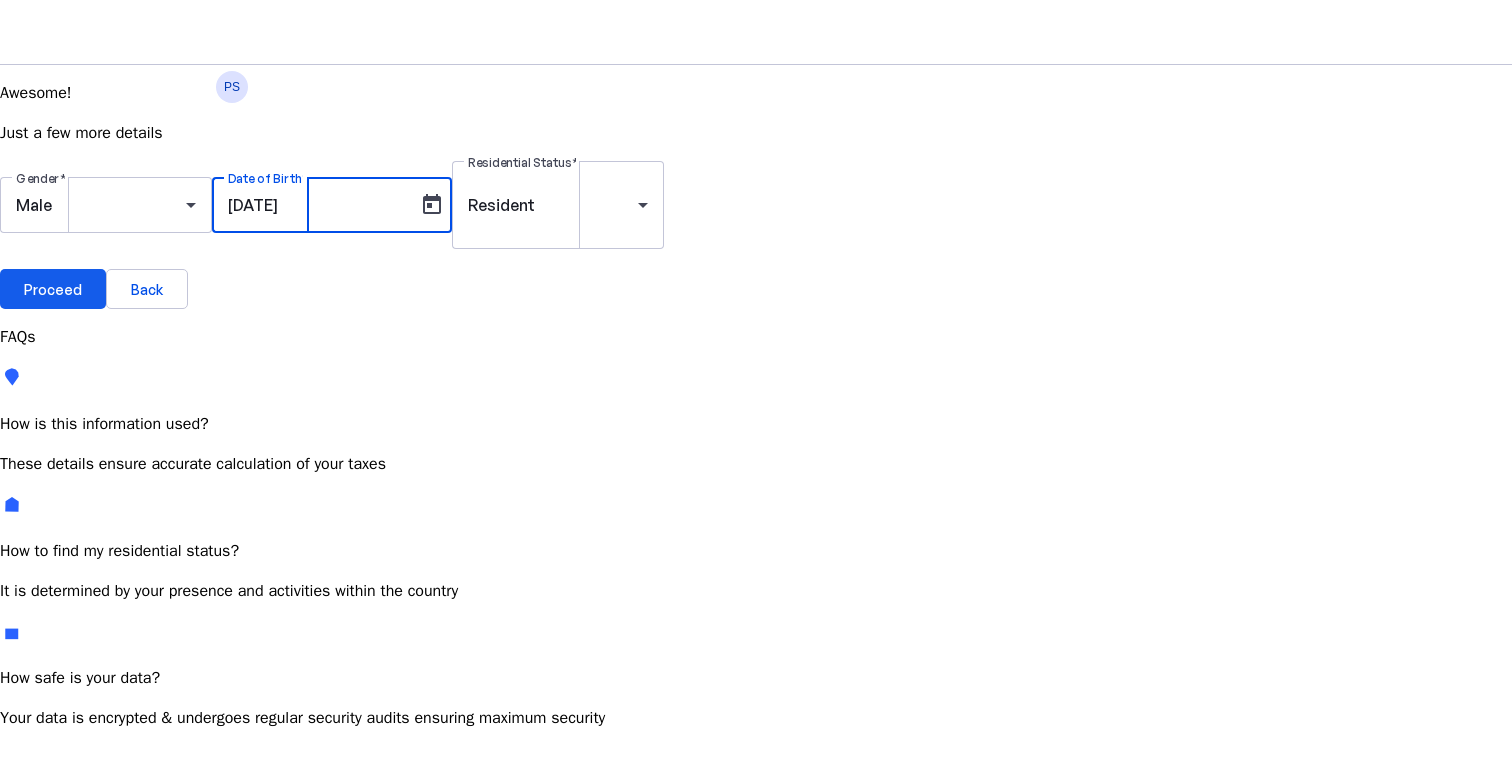 type on "[DATE]" 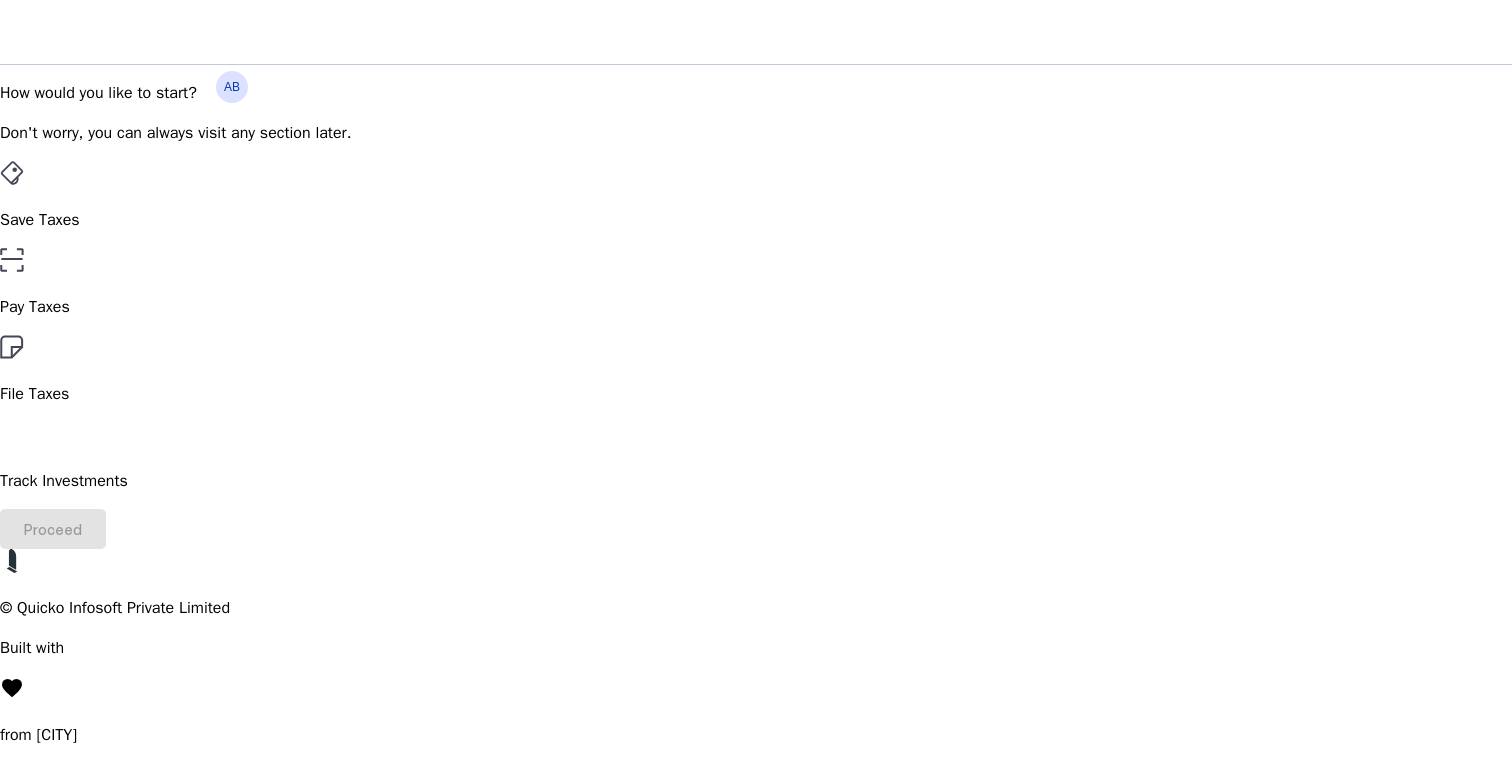 click on "Save Taxes" at bounding box center (756, 196) 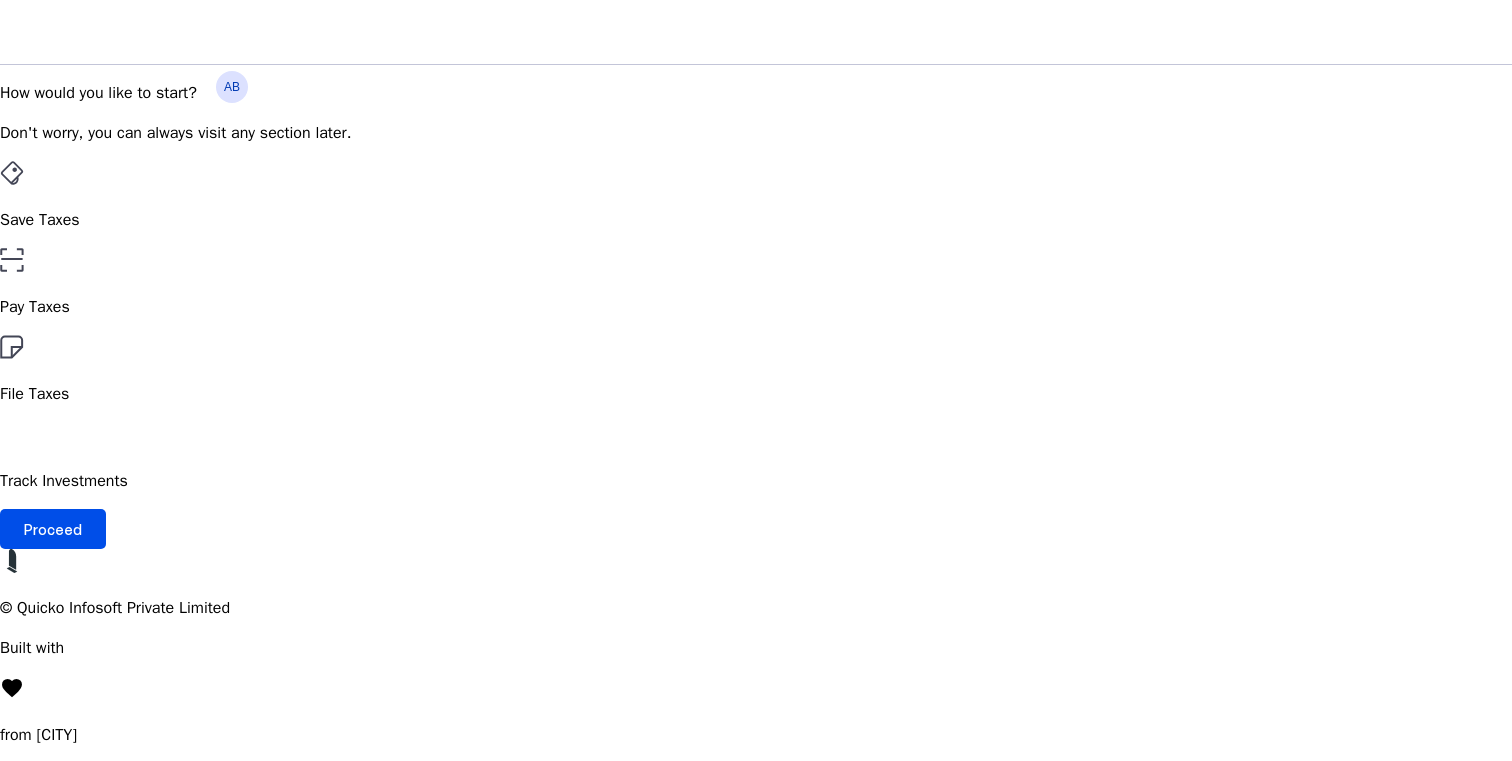 click on "File Taxes" at bounding box center (756, 370) 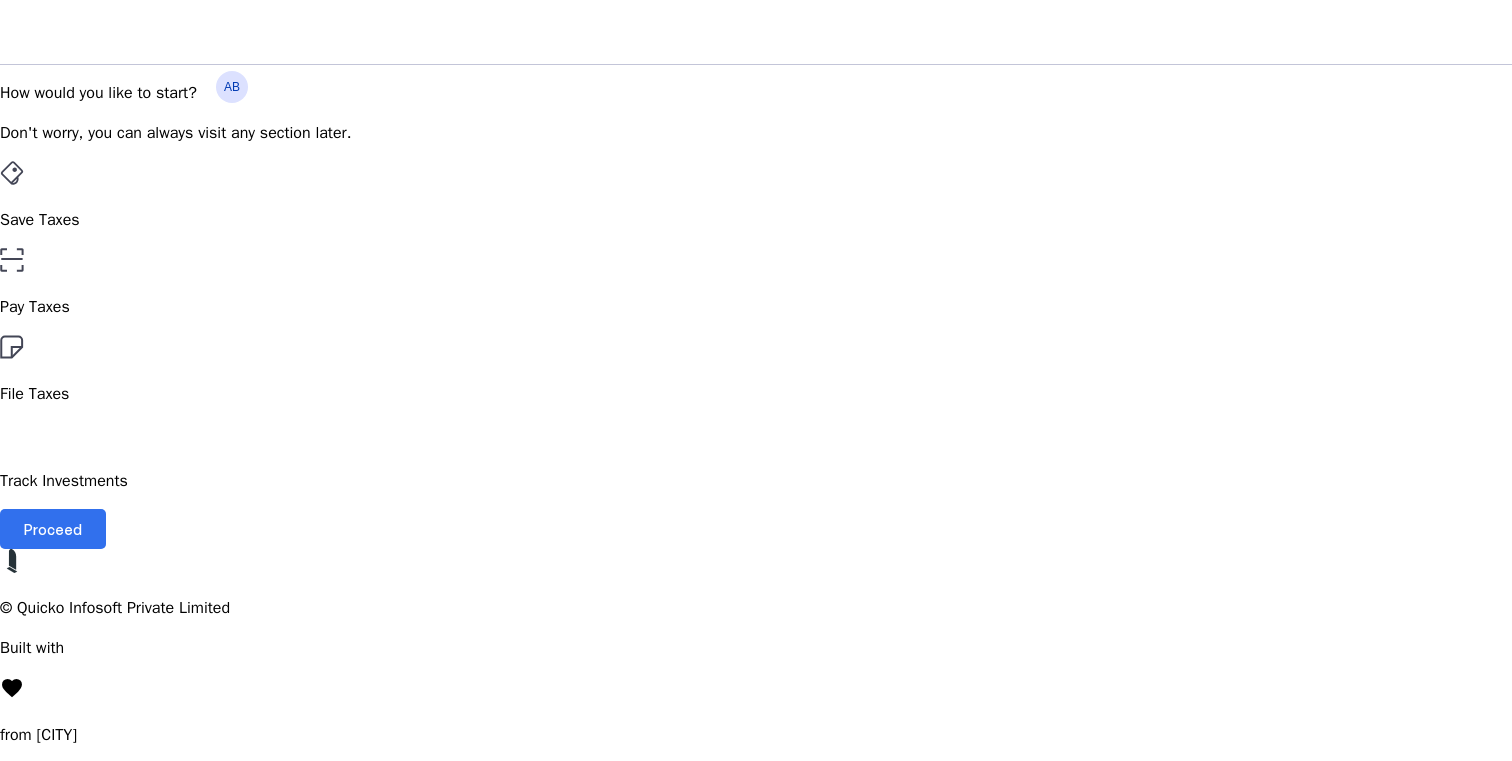 click on "Proceed" at bounding box center (53, 529) 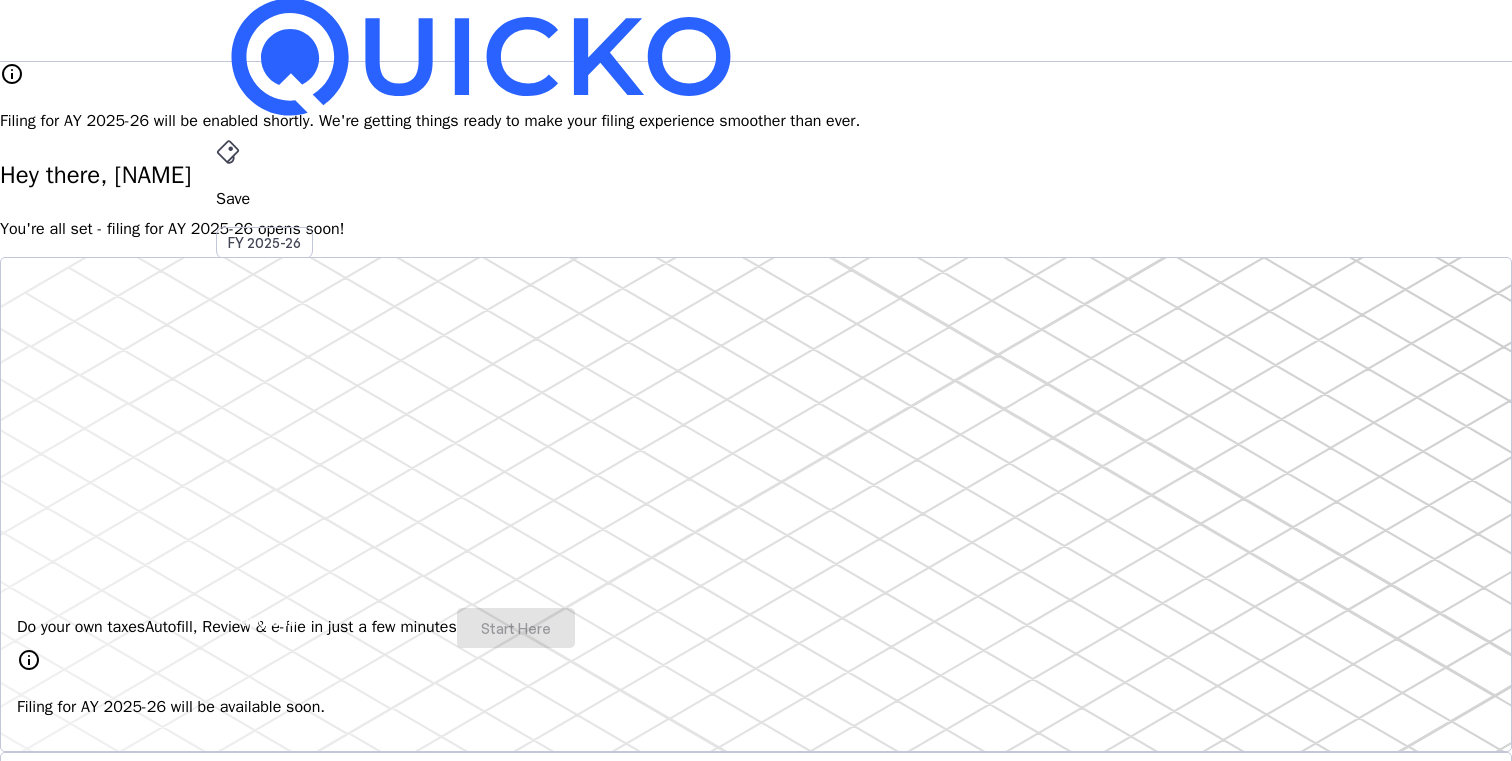 scroll, scrollTop: 0, scrollLeft: 0, axis: both 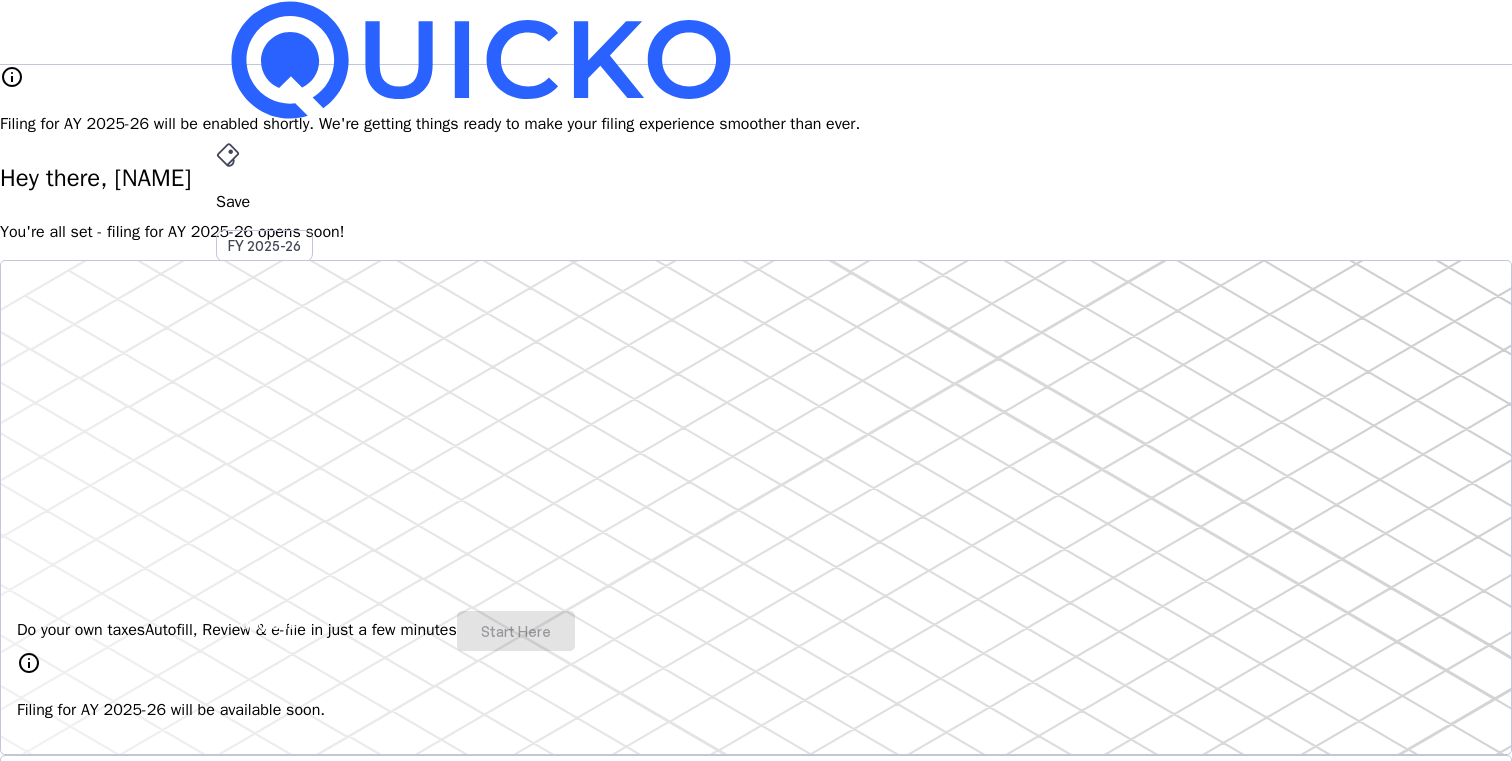 click on "AY 2025-26" at bounding box center (265, 452) 